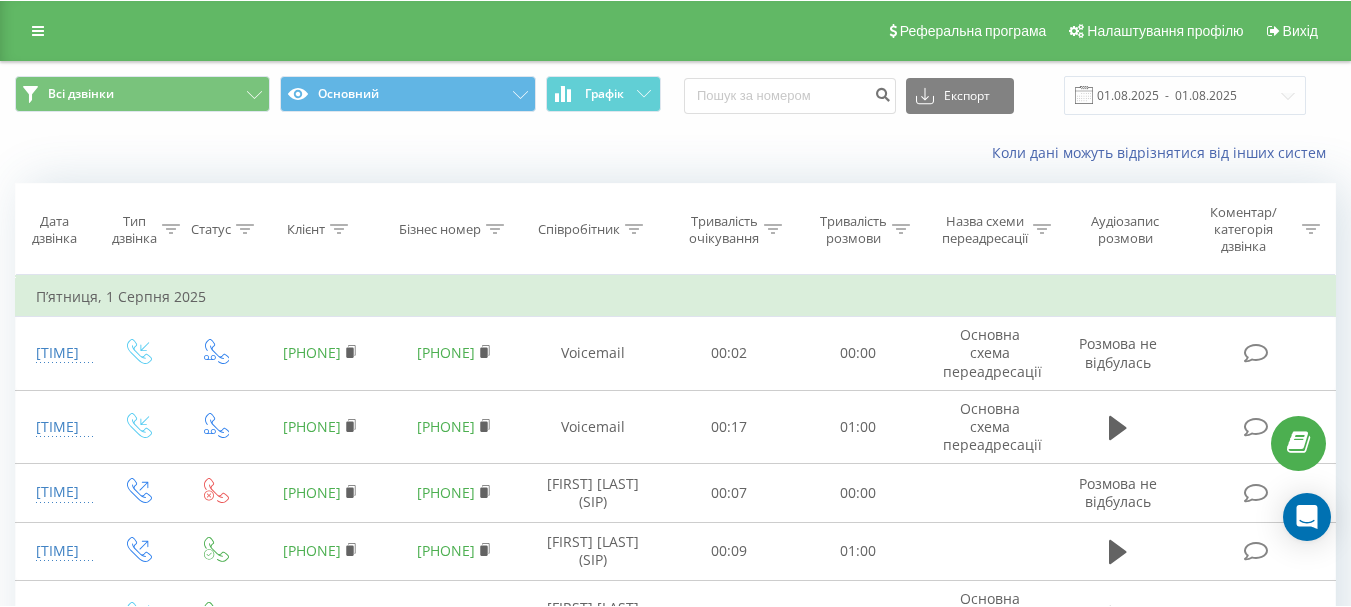 scroll, scrollTop: 0, scrollLeft: 0, axis: both 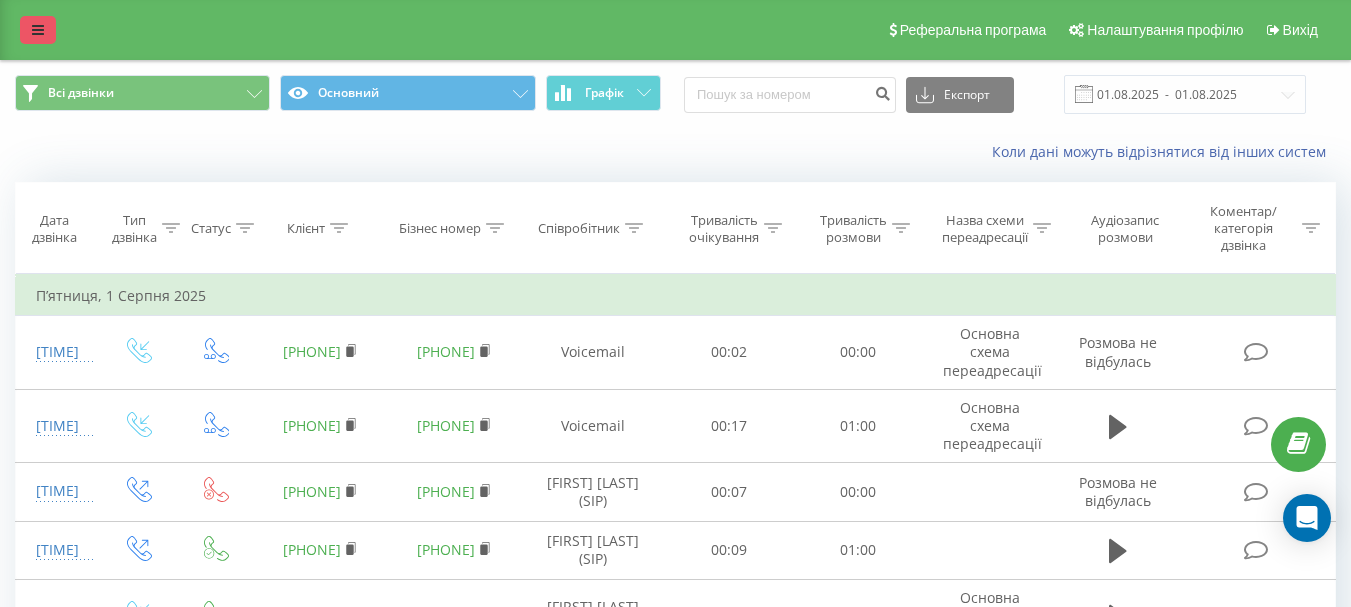 click at bounding box center (38, 30) 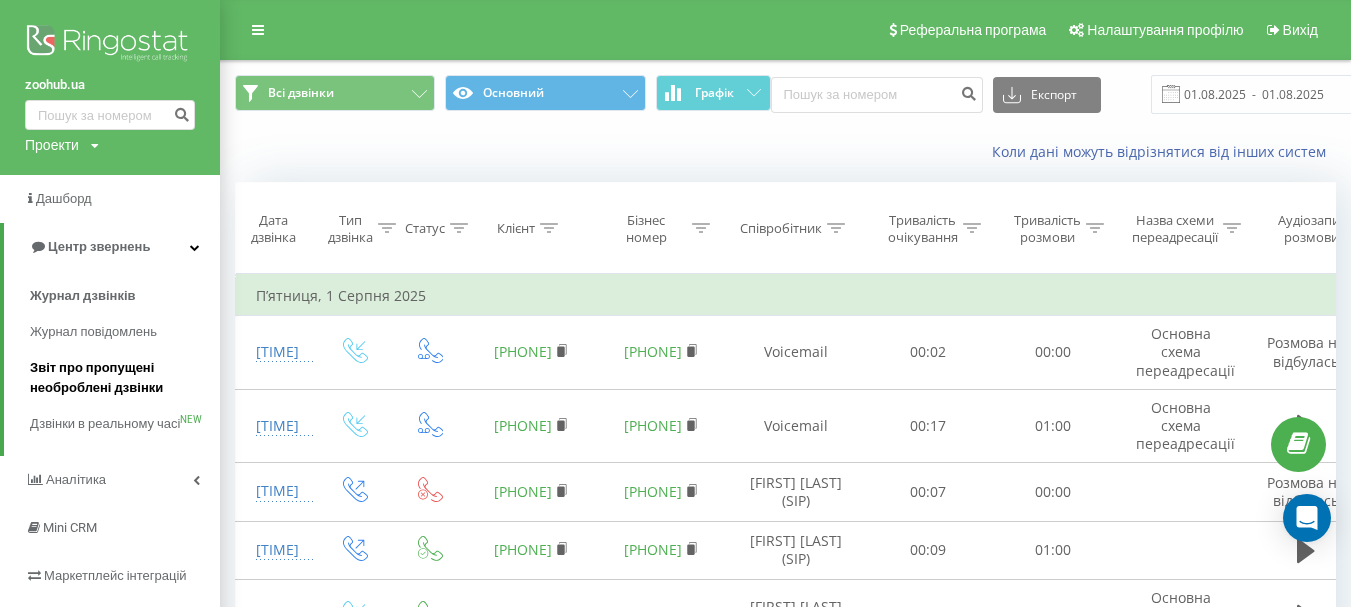 click on "Звіт про пропущені необроблені дзвінки" at bounding box center (120, 378) 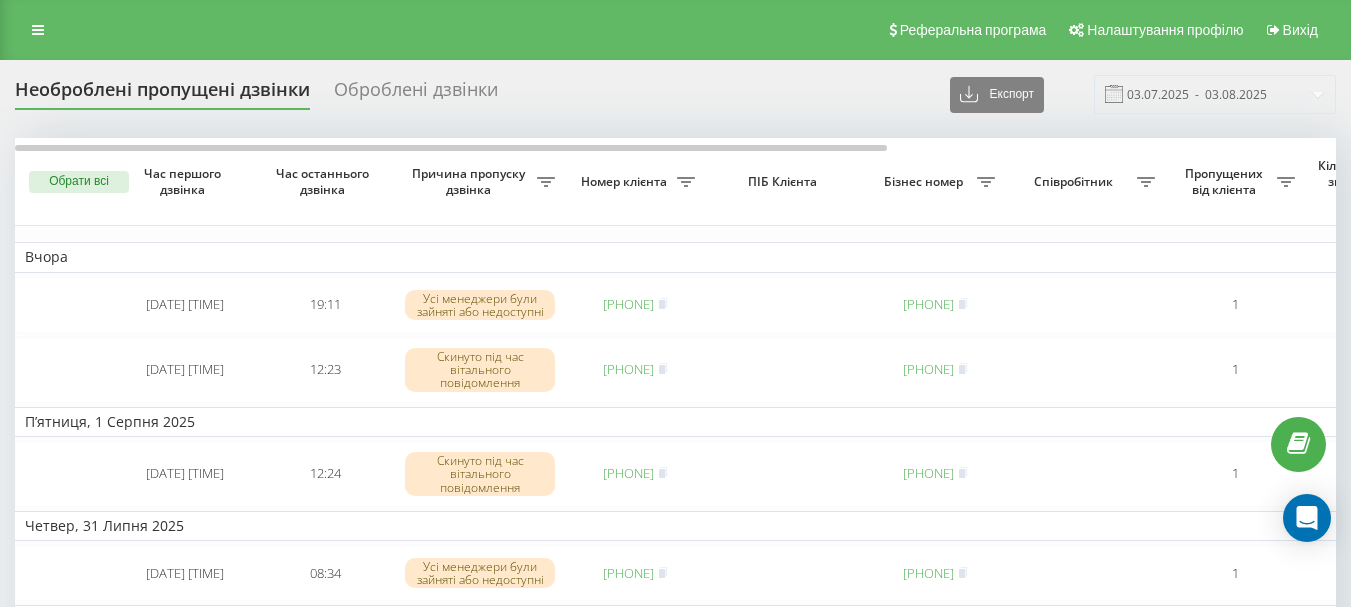 scroll, scrollTop: 0, scrollLeft: 0, axis: both 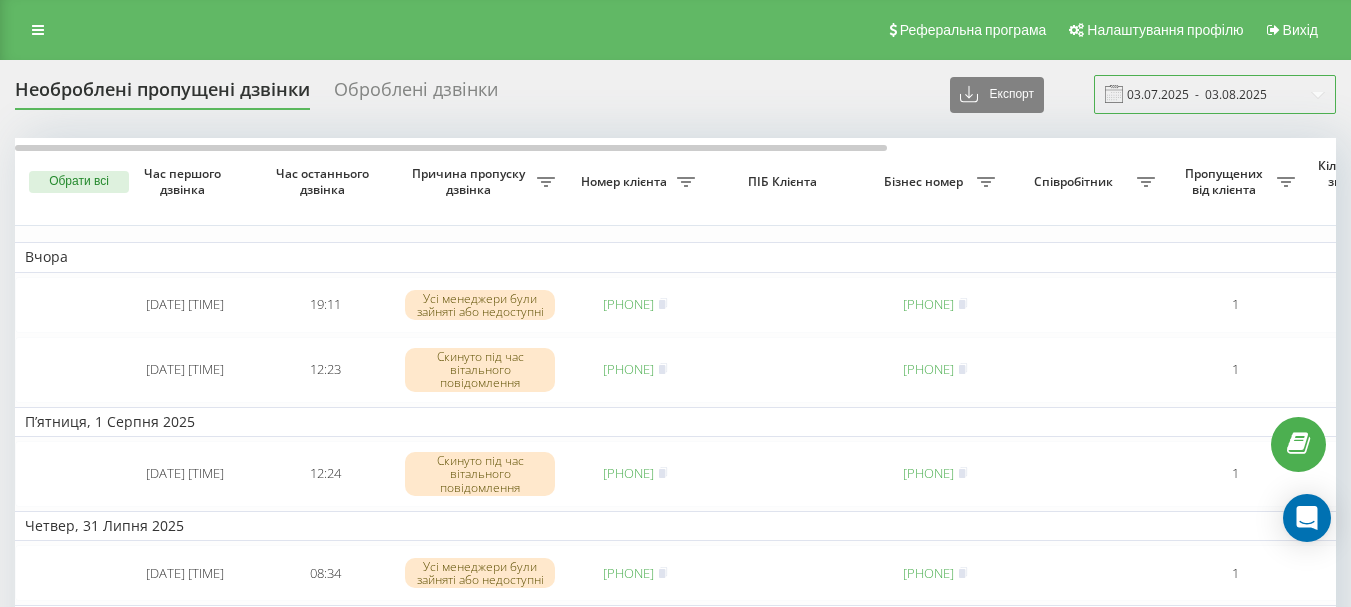 click on "03.07.2025  -  03.08.2025" at bounding box center [1215, 94] 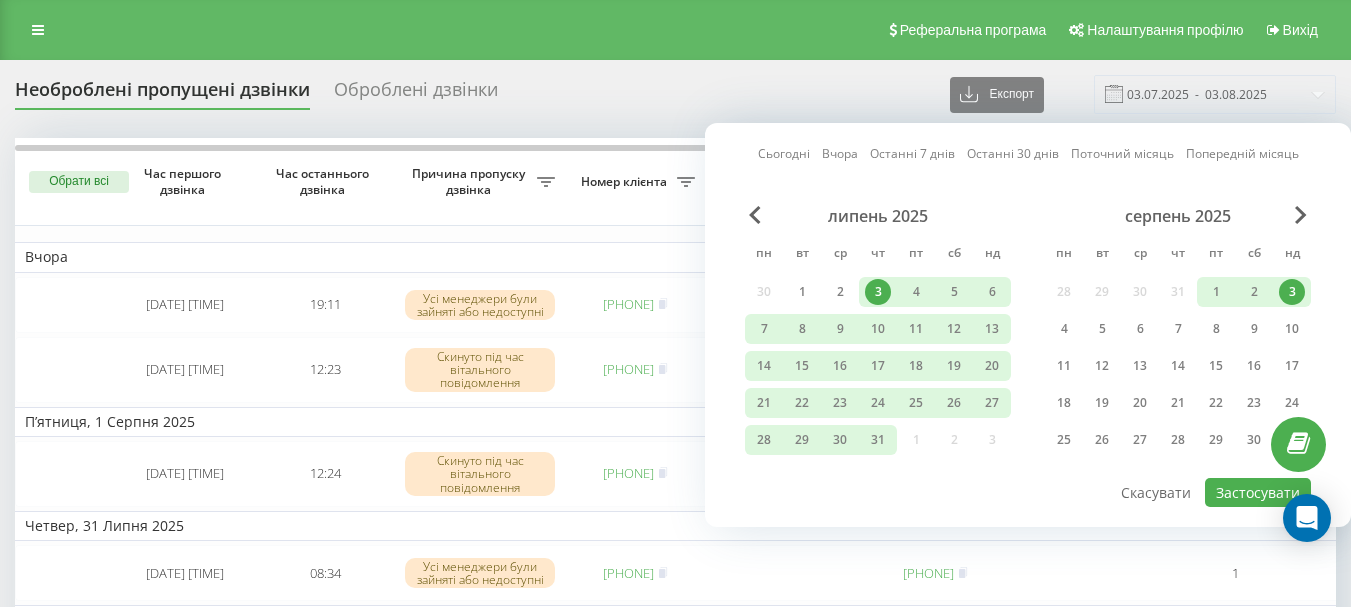 drag, startPoint x: 777, startPoint y: 162, endPoint x: 770, endPoint y: 173, distance: 13.038404 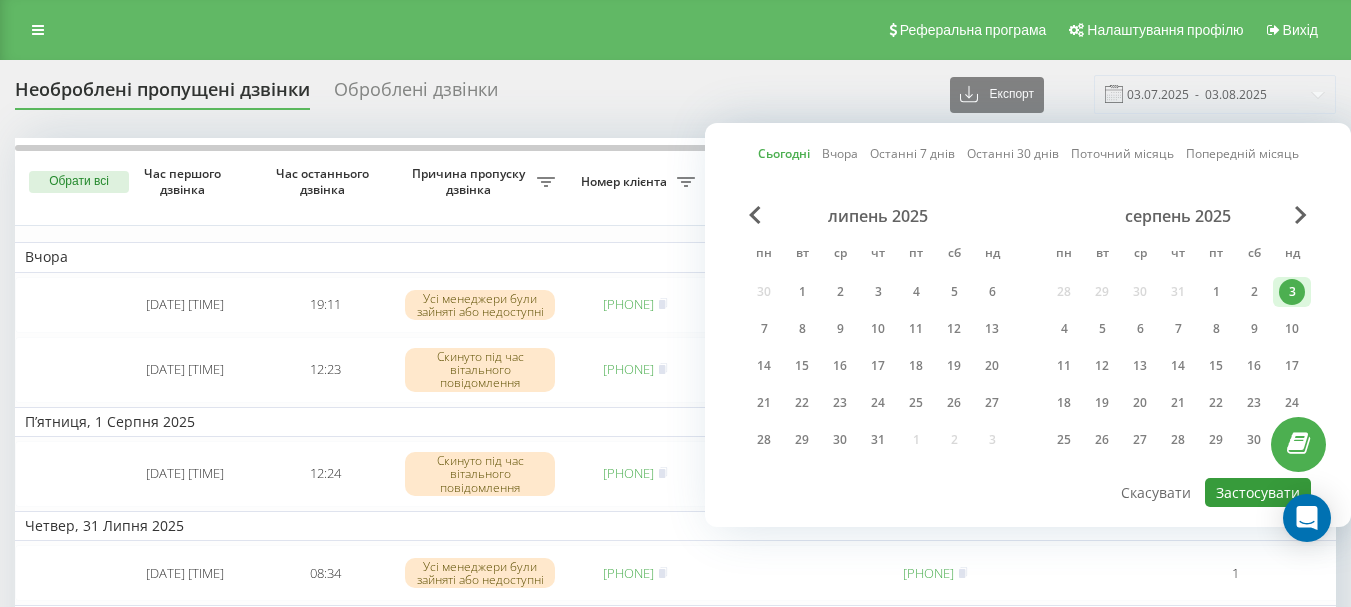 click on "Застосувати" at bounding box center (1258, 492) 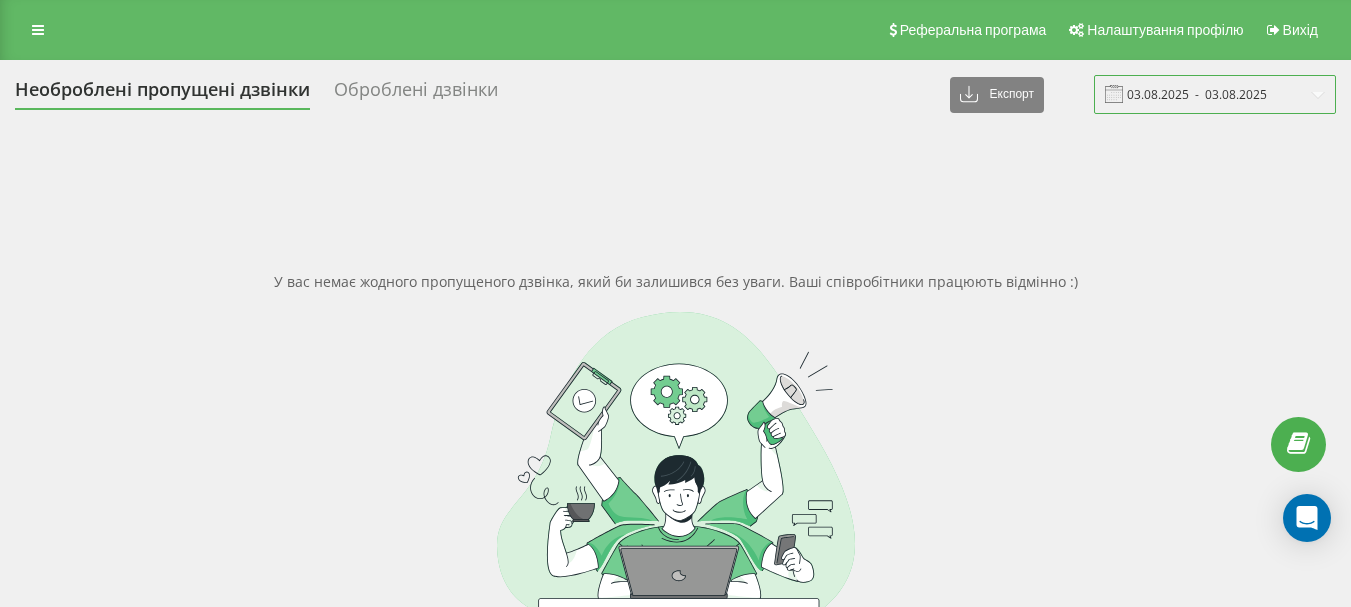 click on "03.08.2025  -  03.08.2025" at bounding box center (1215, 94) 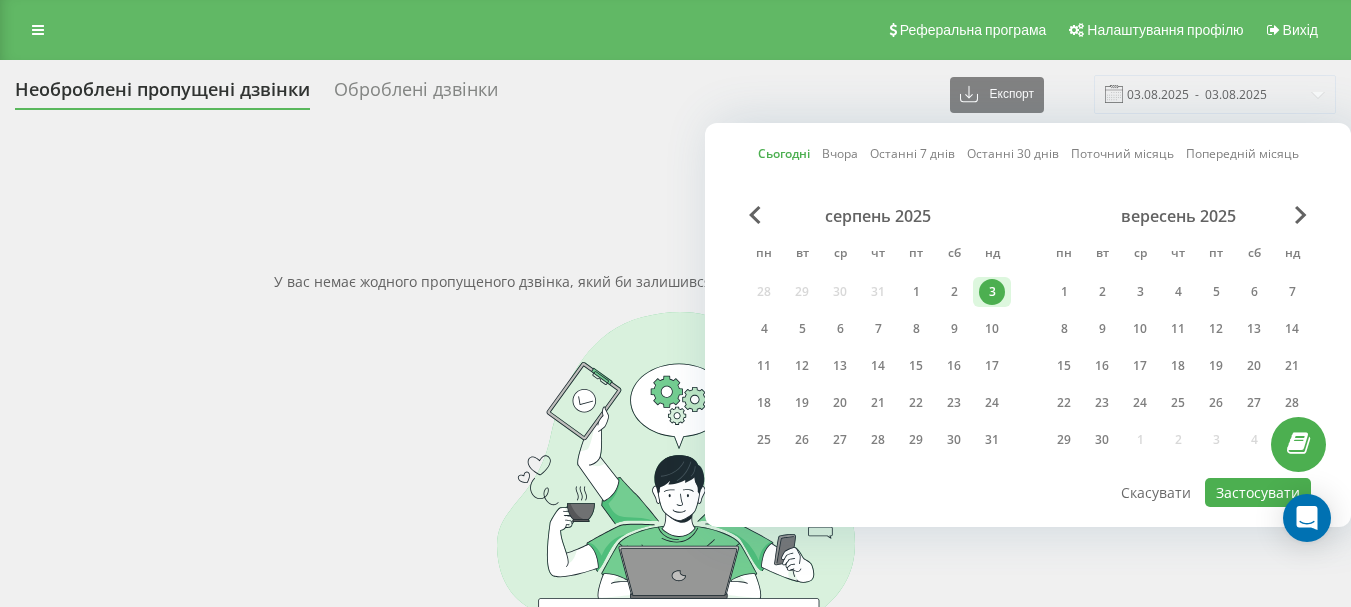 click on "Вчора" at bounding box center [840, 153] 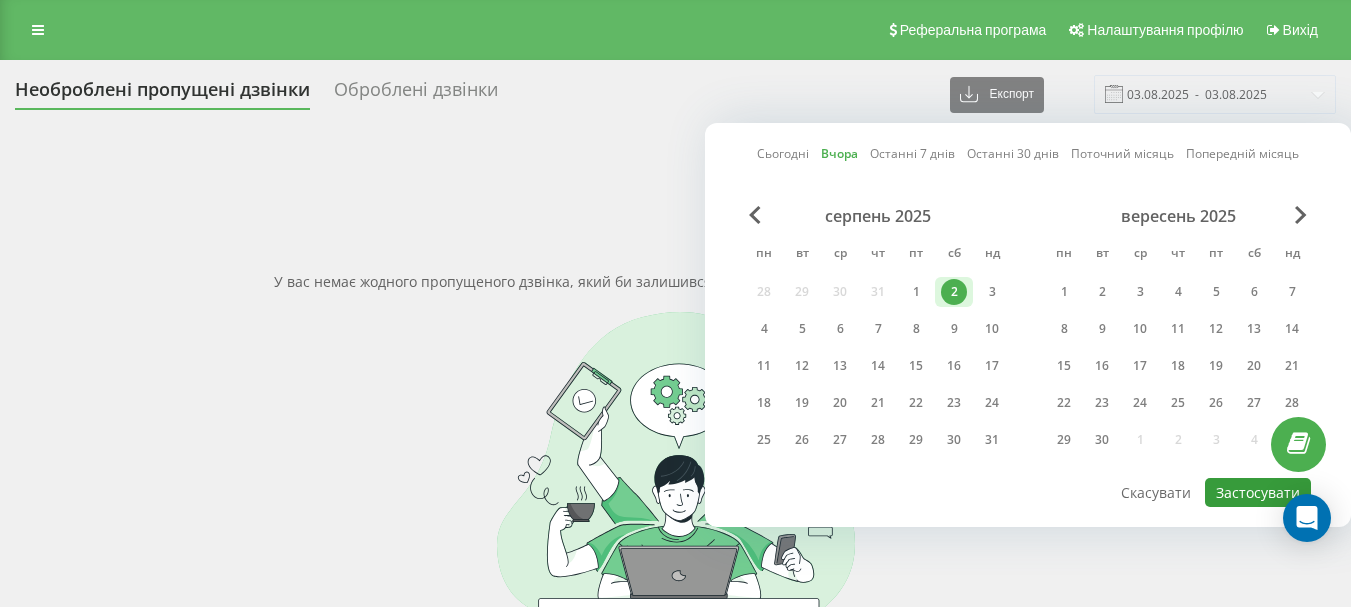 click on "Застосувати" at bounding box center (1258, 492) 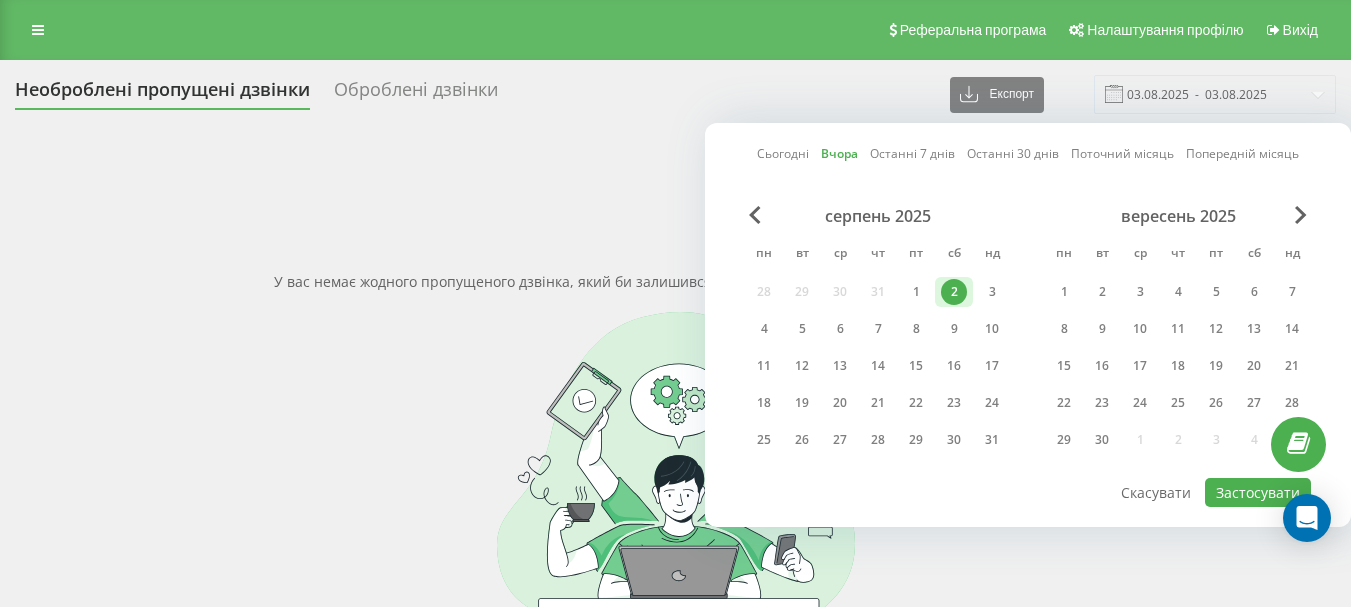 type on "02.08.2025  -  02.08.2025" 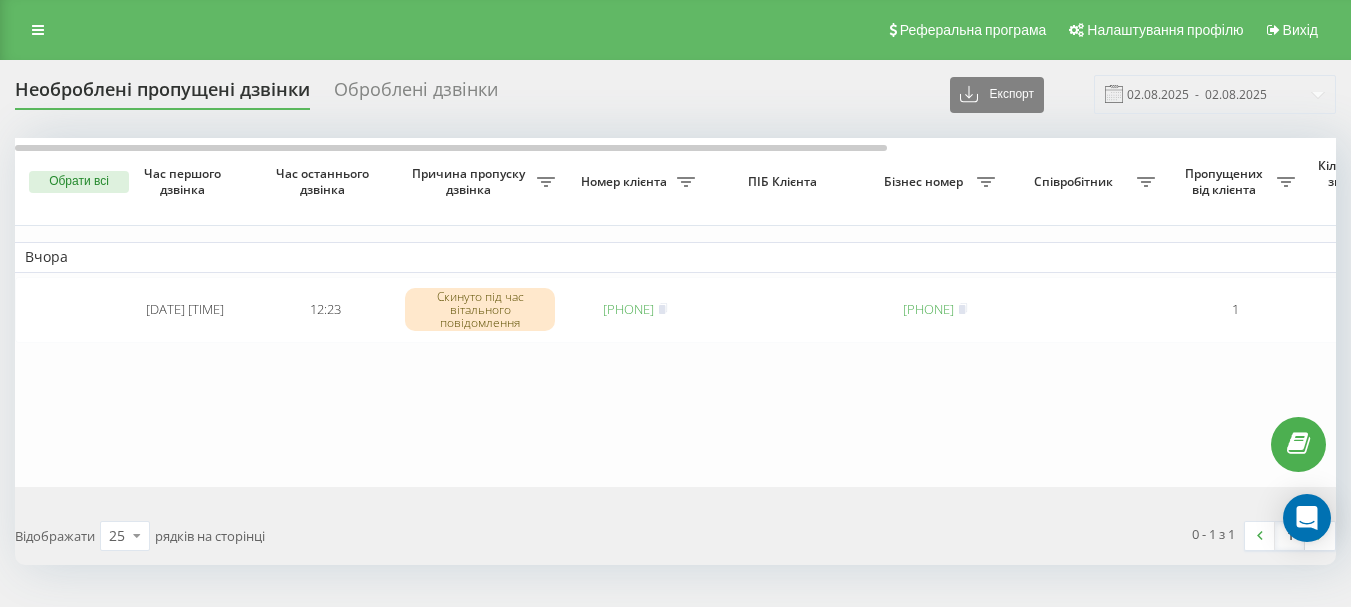 scroll, scrollTop: 0, scrollLeft: 0, axis: both 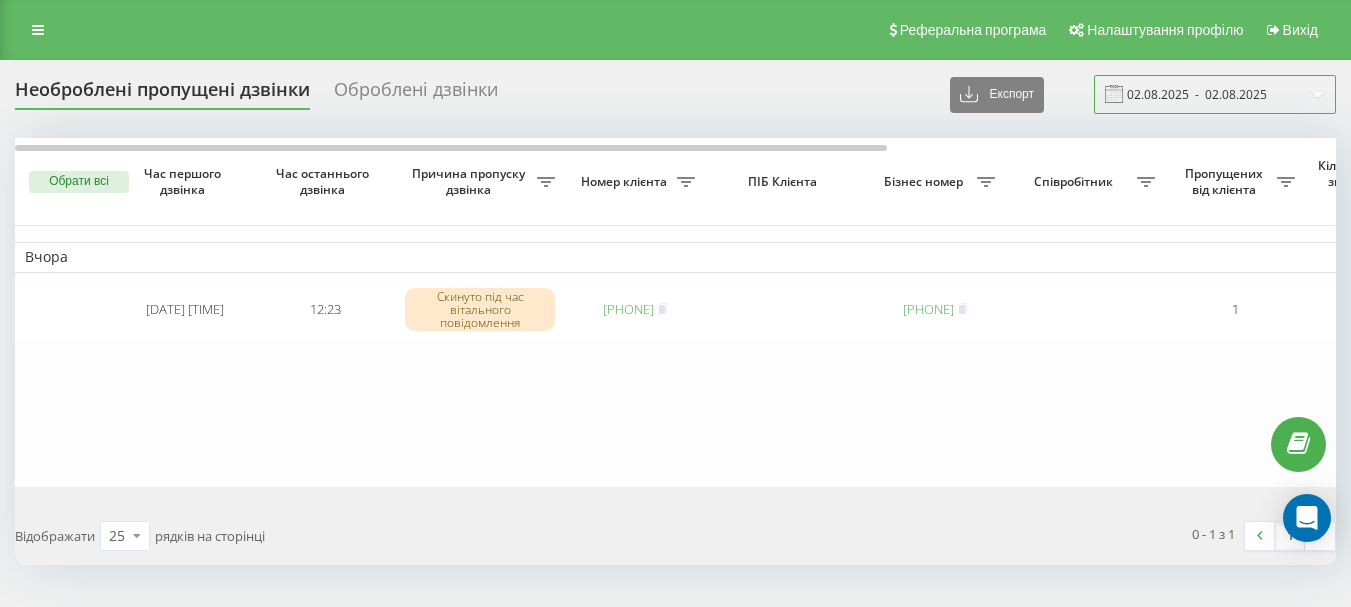 click on "02.08.2025  -  02.08.2025" at bounding box center (1215, 94) 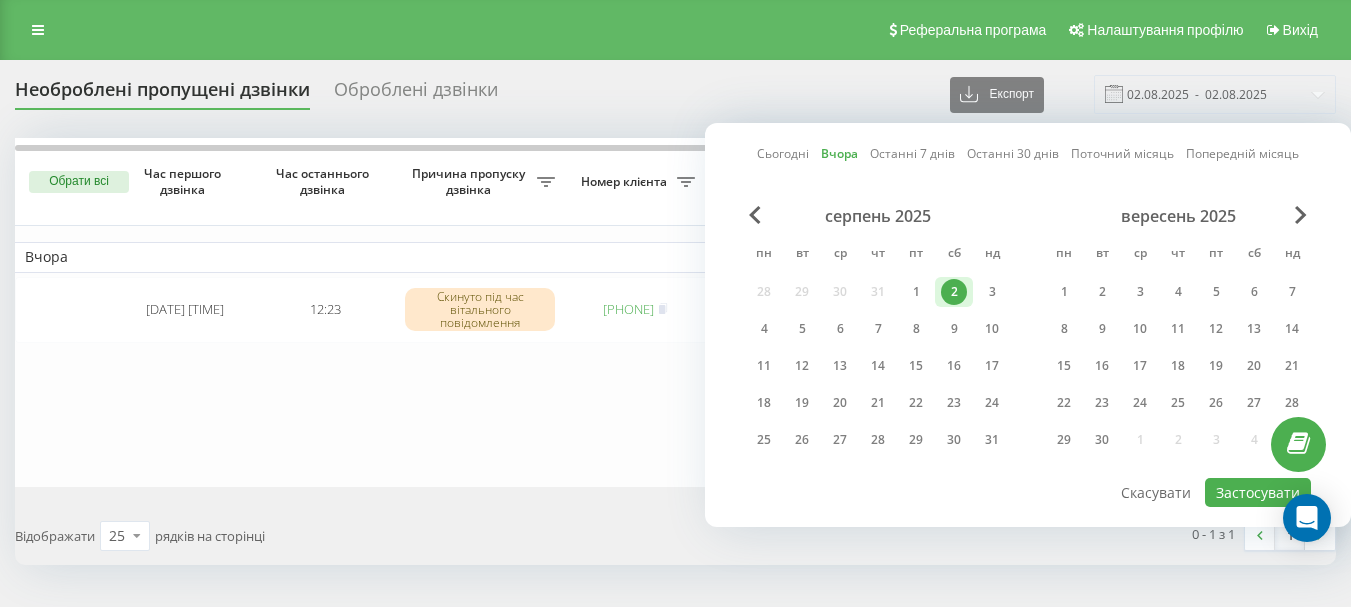 click on "Сьогодні" at bounding box center [783, 153] 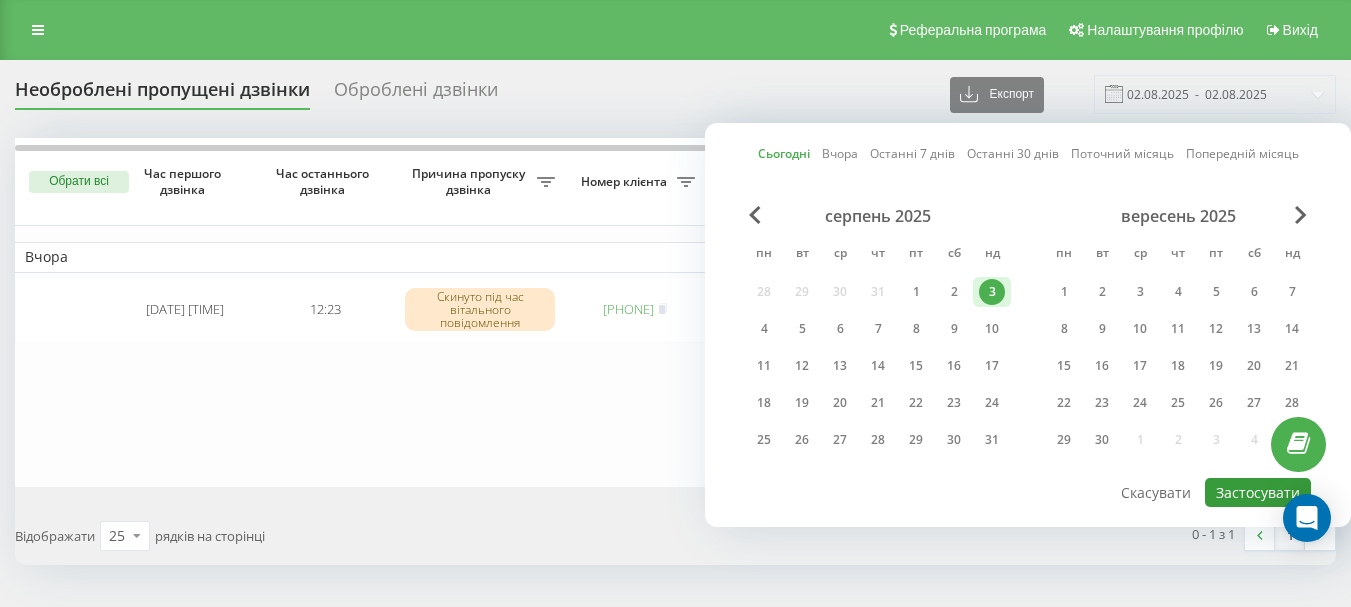 drag, startPoint x: 1252, startPoint y: 488, endPoint x: 1004, endPoint y: 448, distance: 251.2051 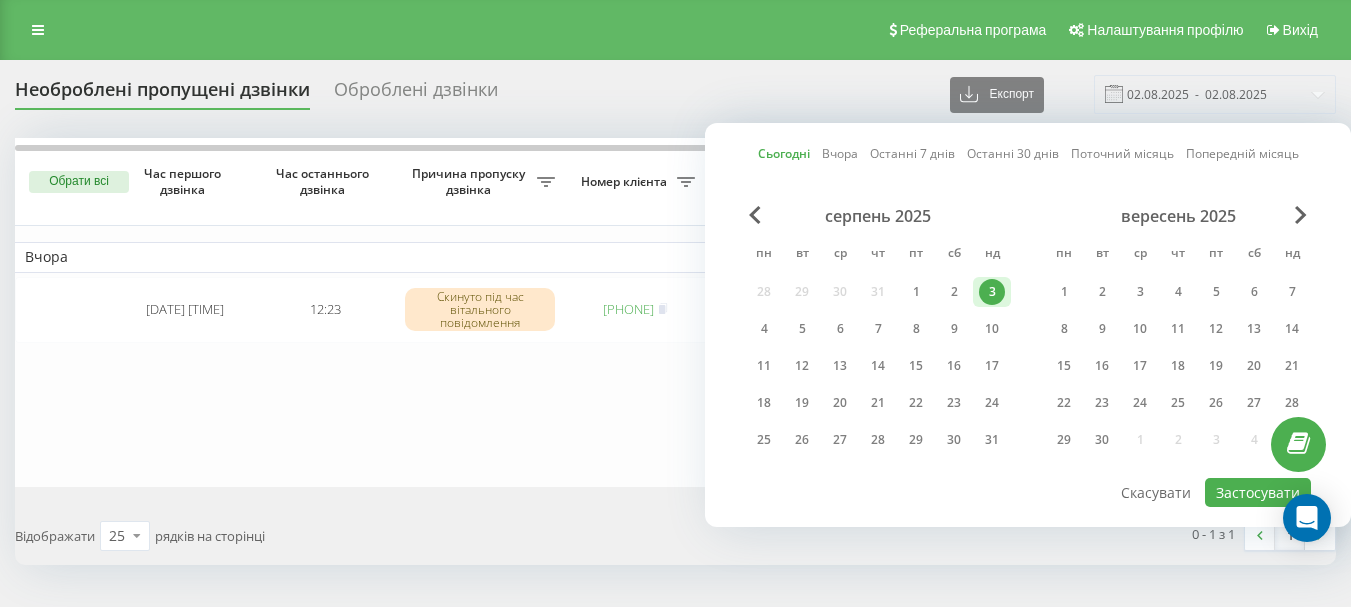 type on "03.08.2025  -  03.08.2025" 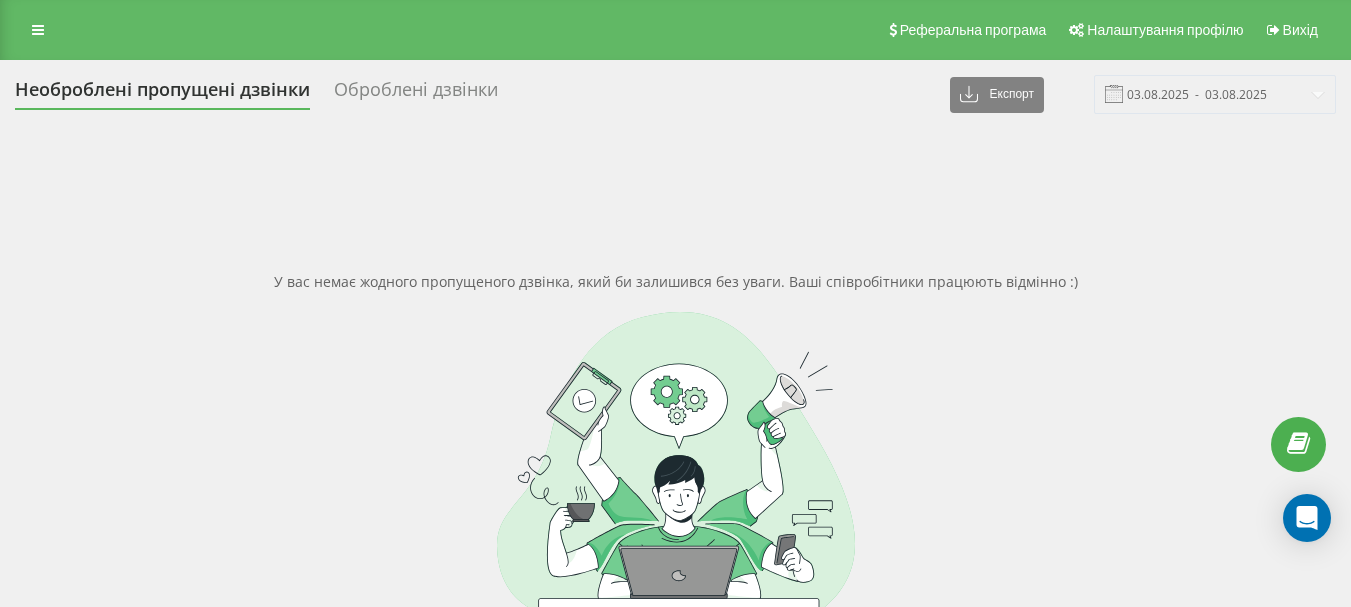 scroll, scrollTop: 0, scrollLeft: 0, axis: both 